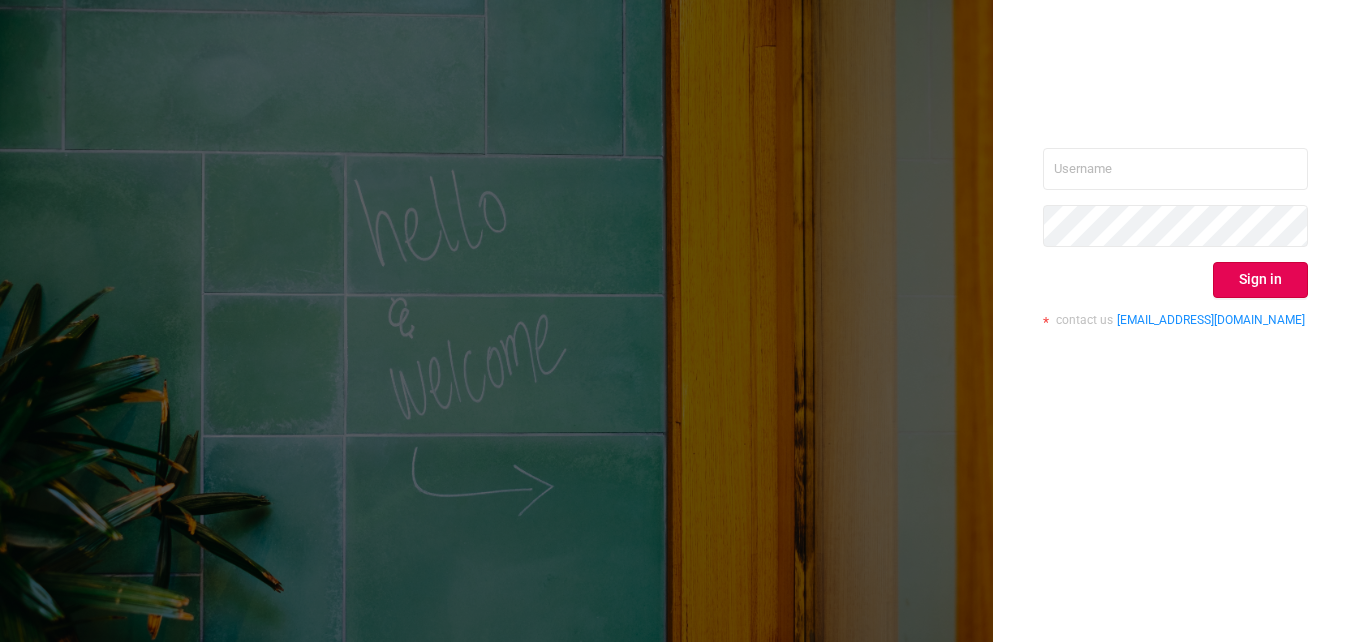 scroll, scrollTop: 0, scrollLeft: 0, axis: both 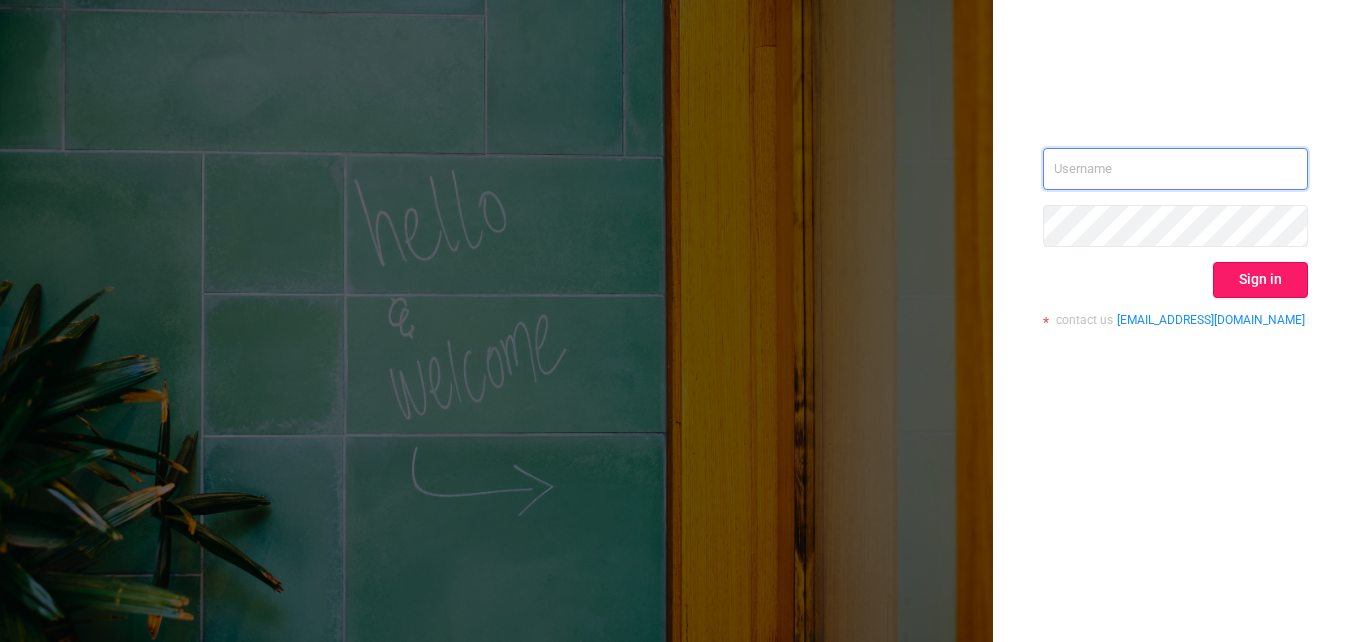 type on "[EMAIL_ADDRESS][DOMAIN_NAME]" 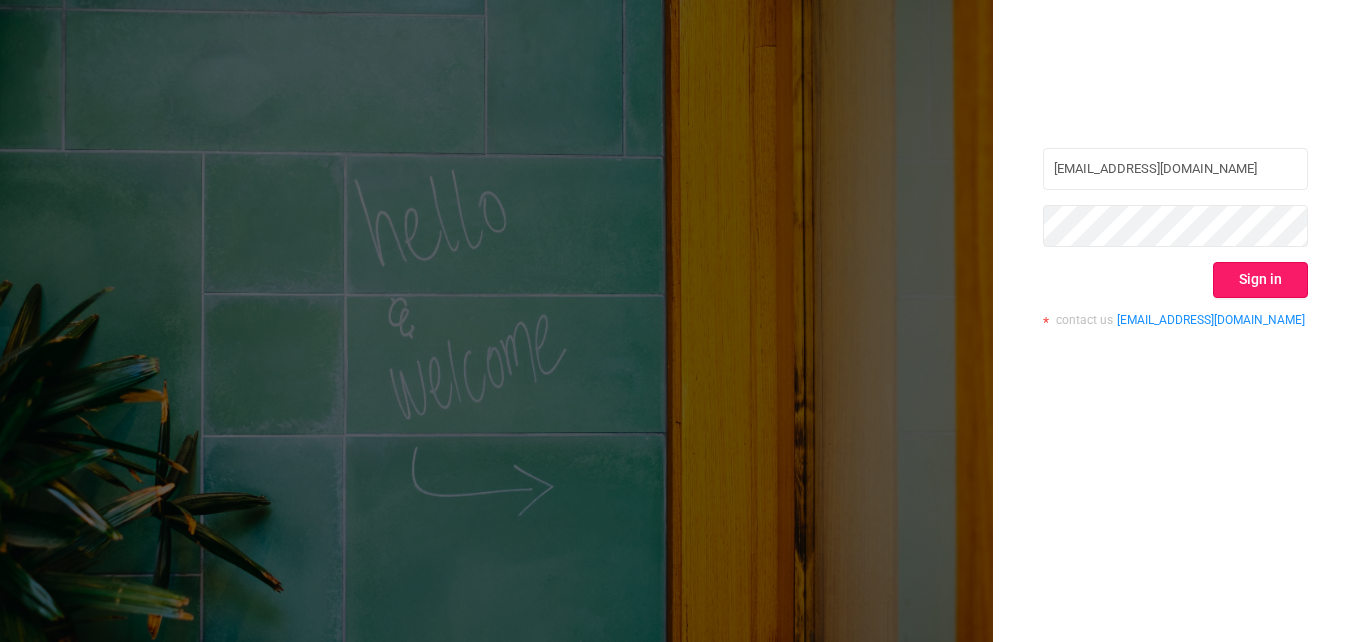 click on "Sign in" at bounding box center (1260, 280) 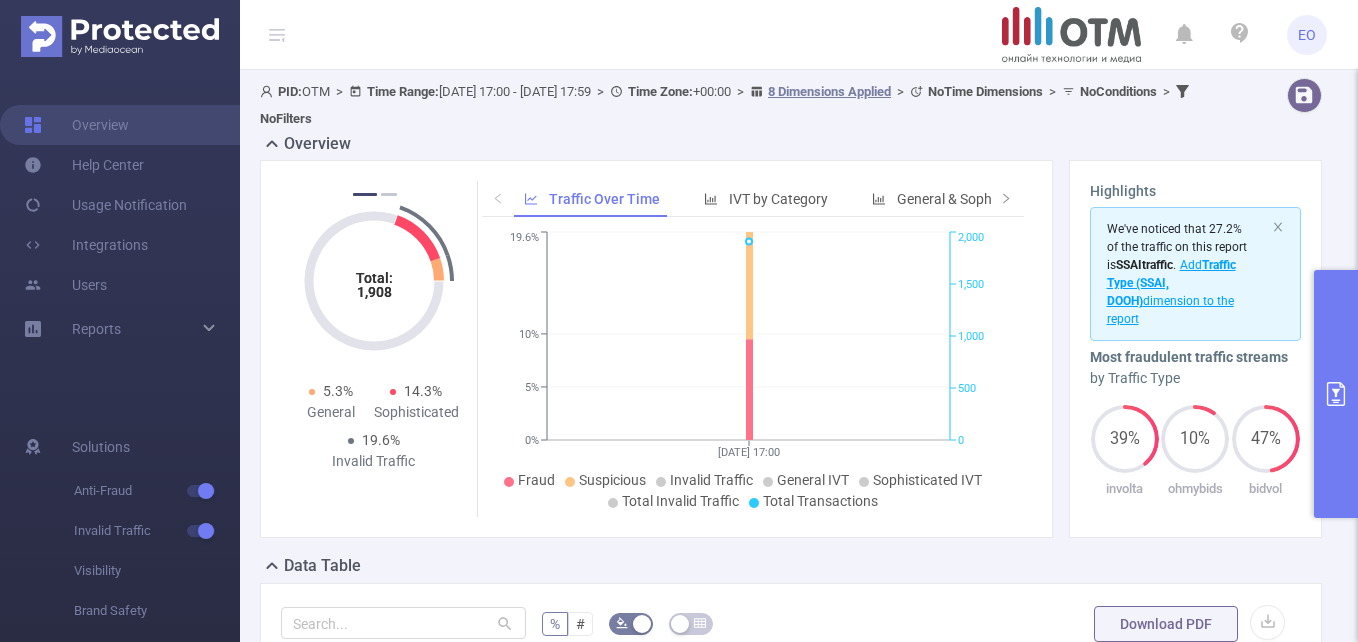 click at bounding box center [1336, 394] 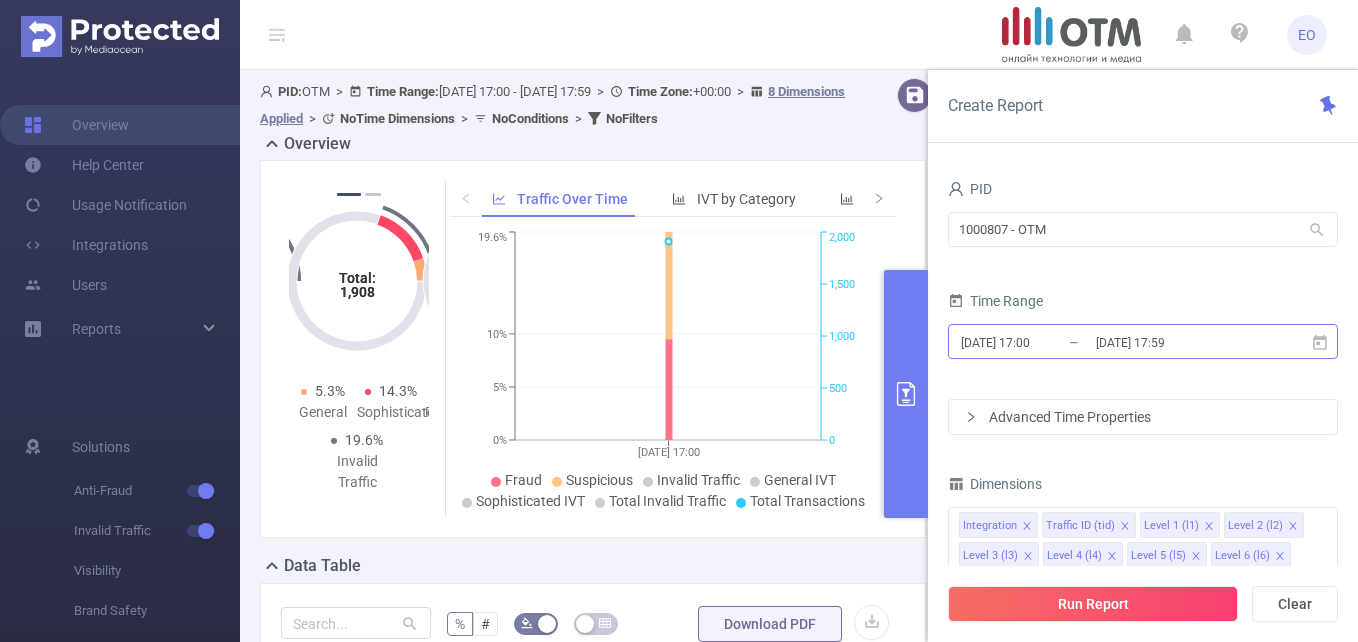click on "[DATE] 17:00" at bounding box center (1040, 342) 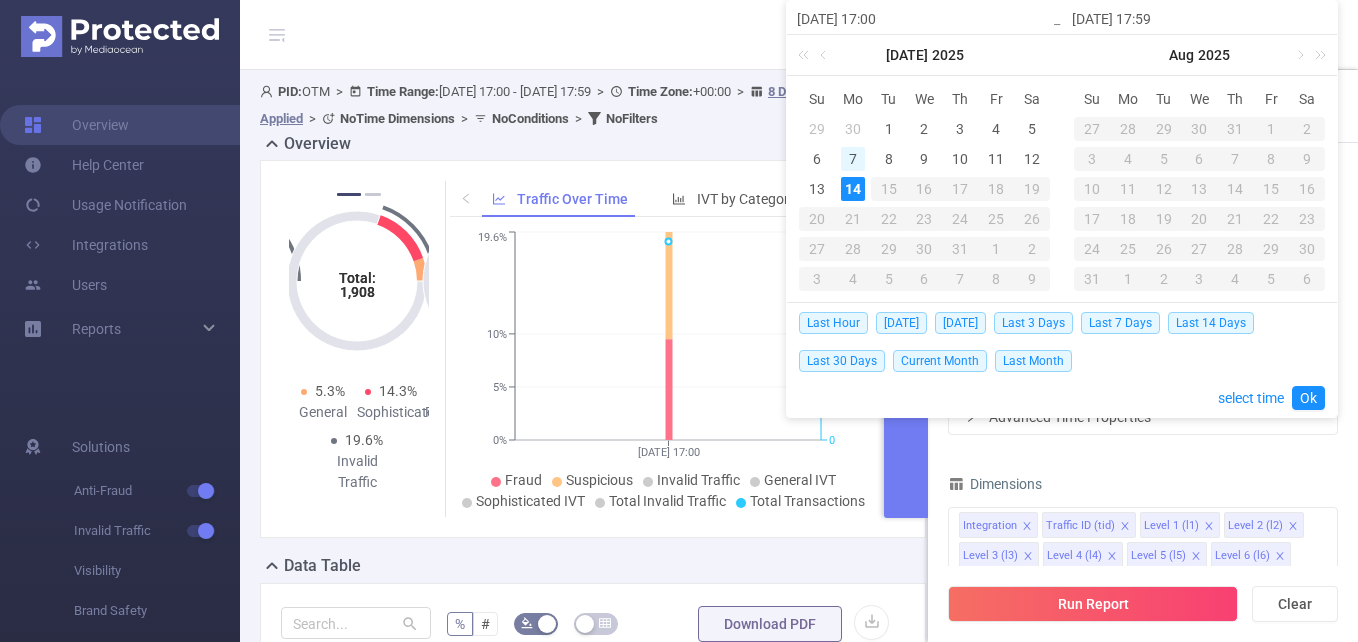 click on "7" at bounding box center [853, 159] 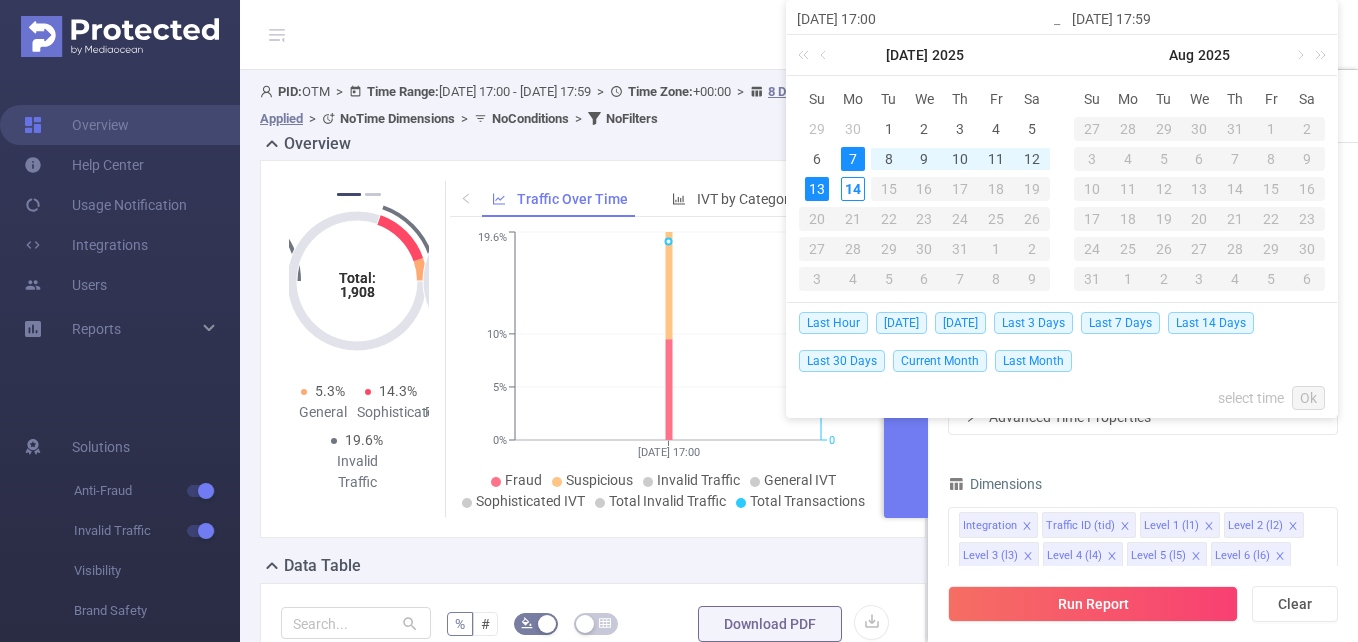 click on "13" at bounding box center (817, 189) 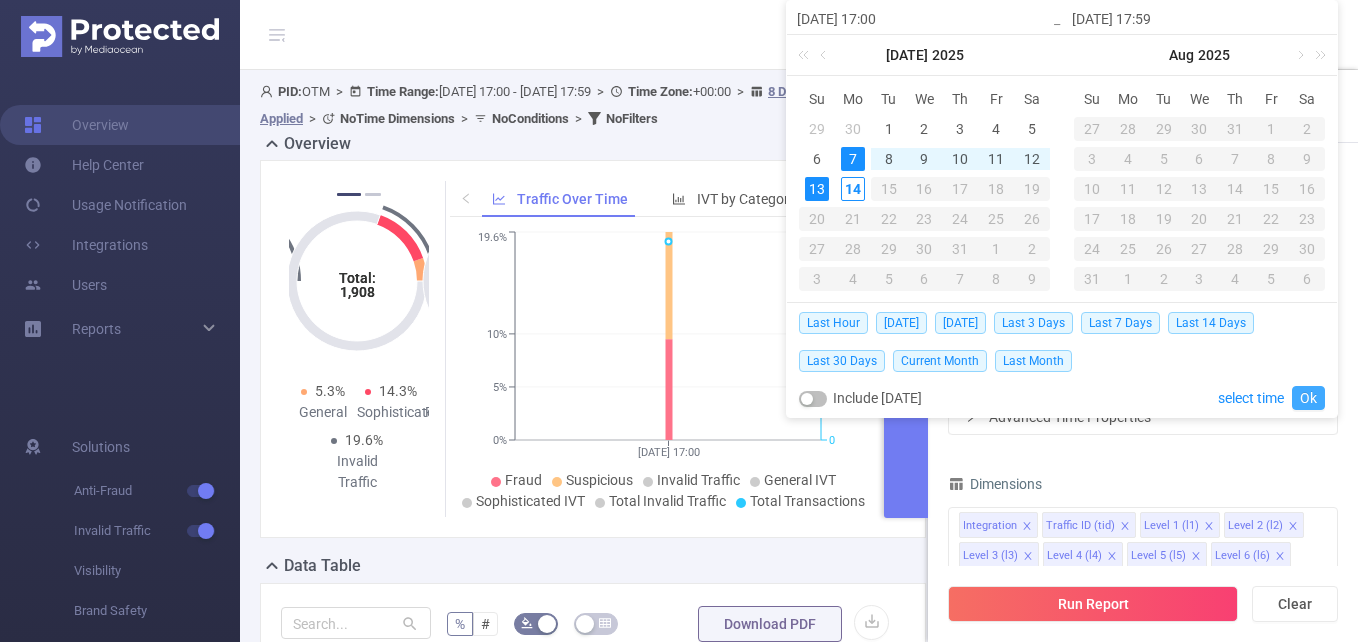 click on "Ok" at bounding box center (1308, 398) 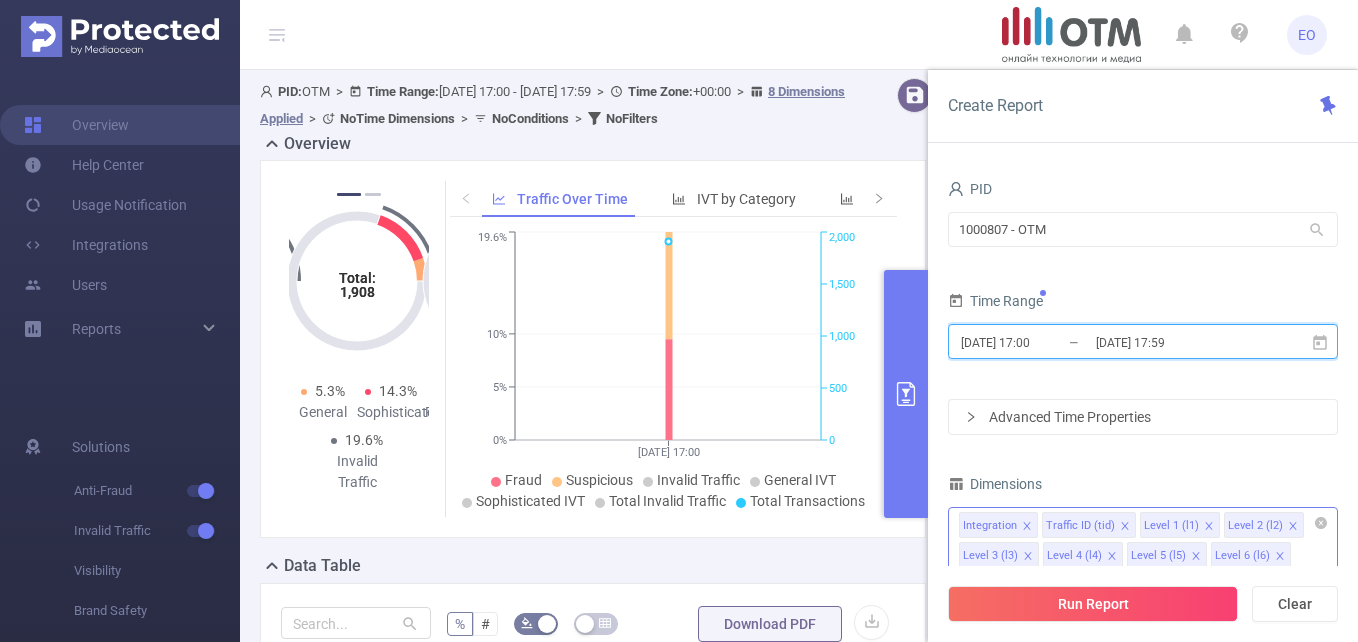 click 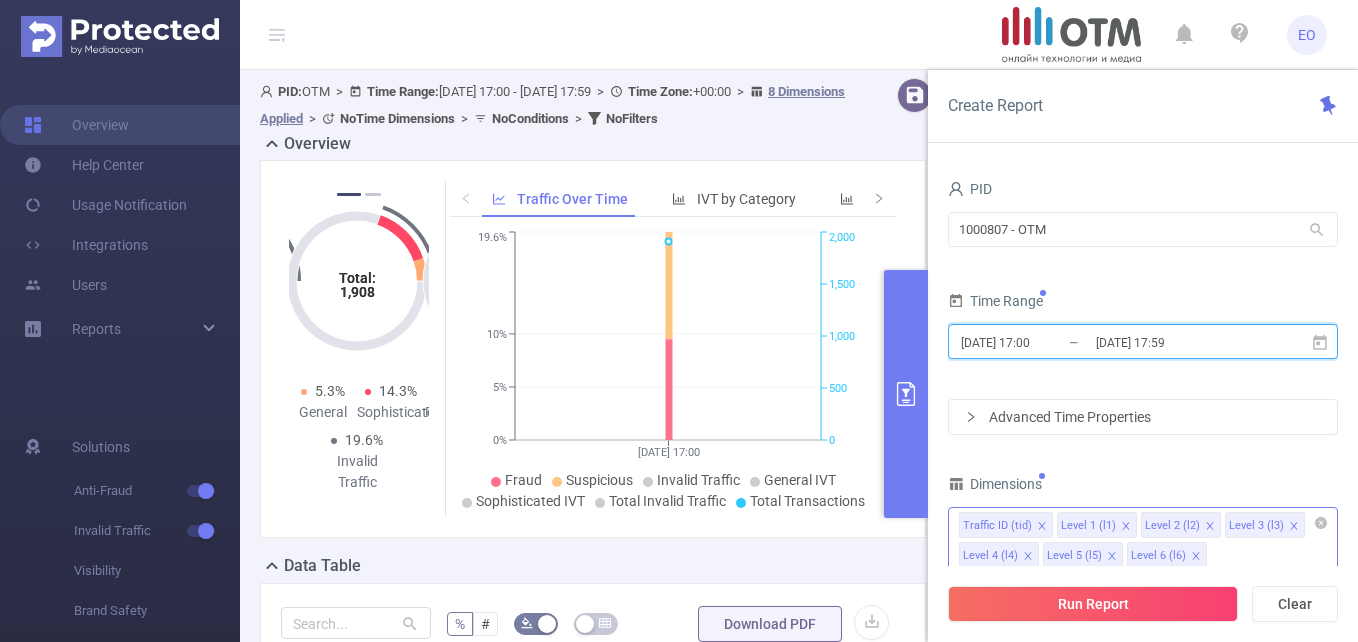 click 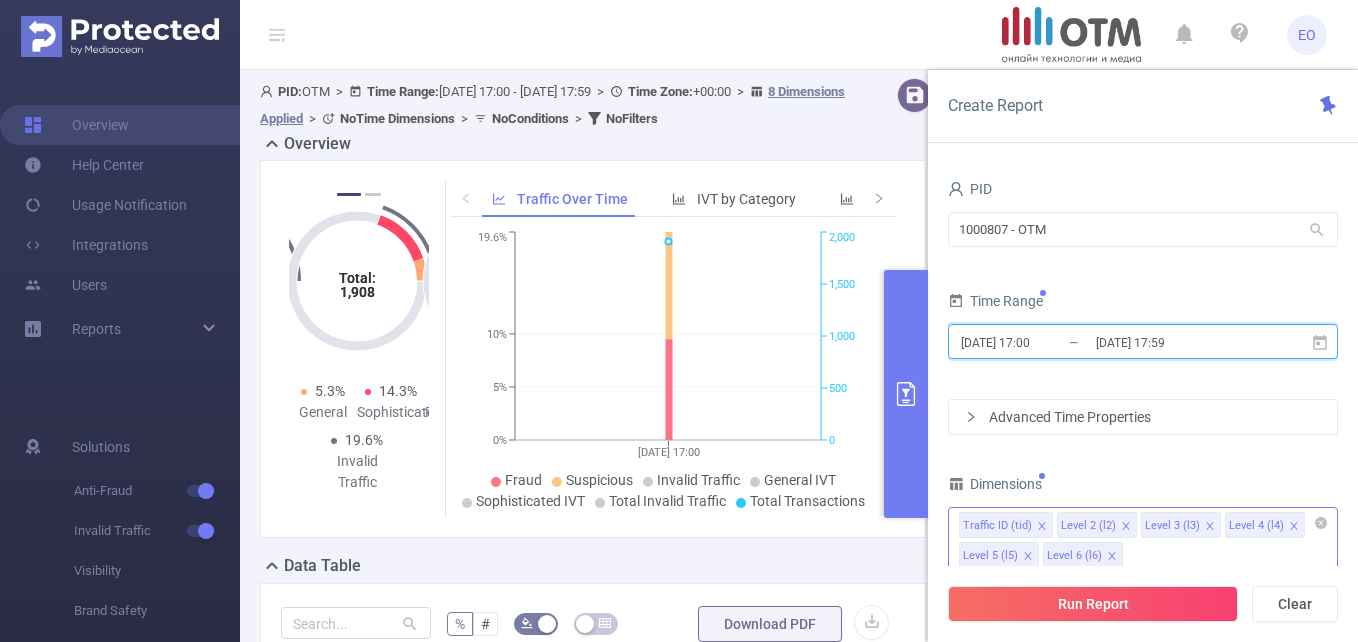 click 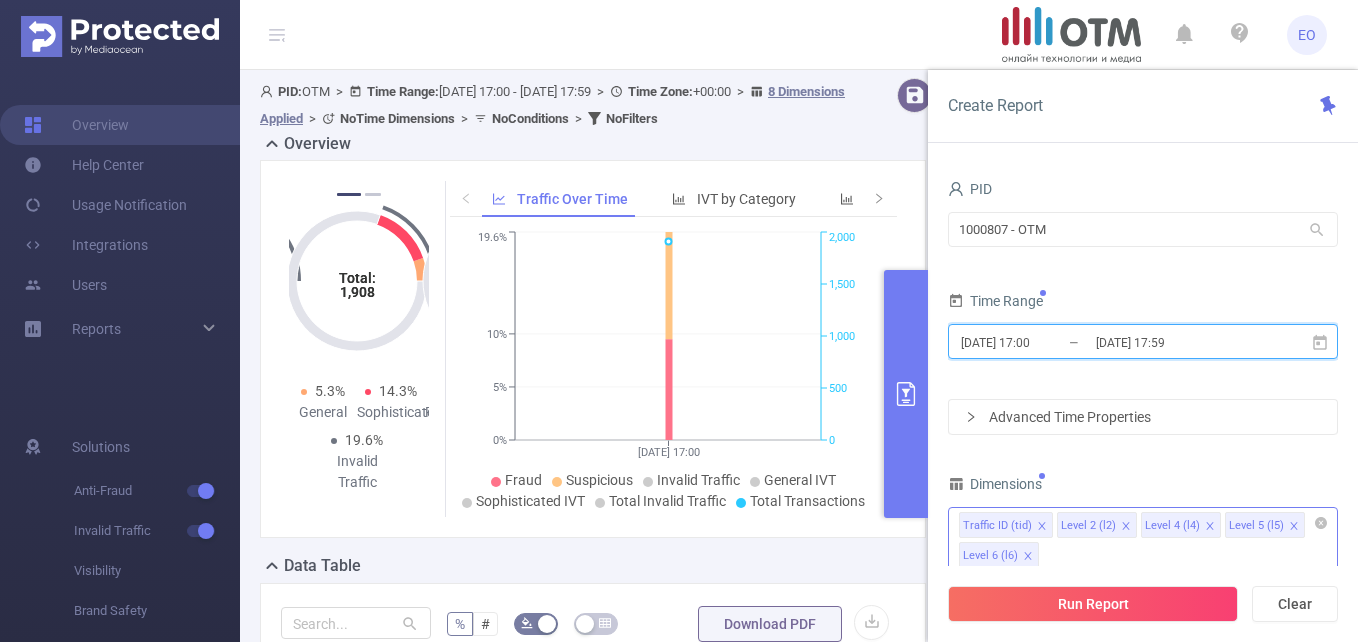 click 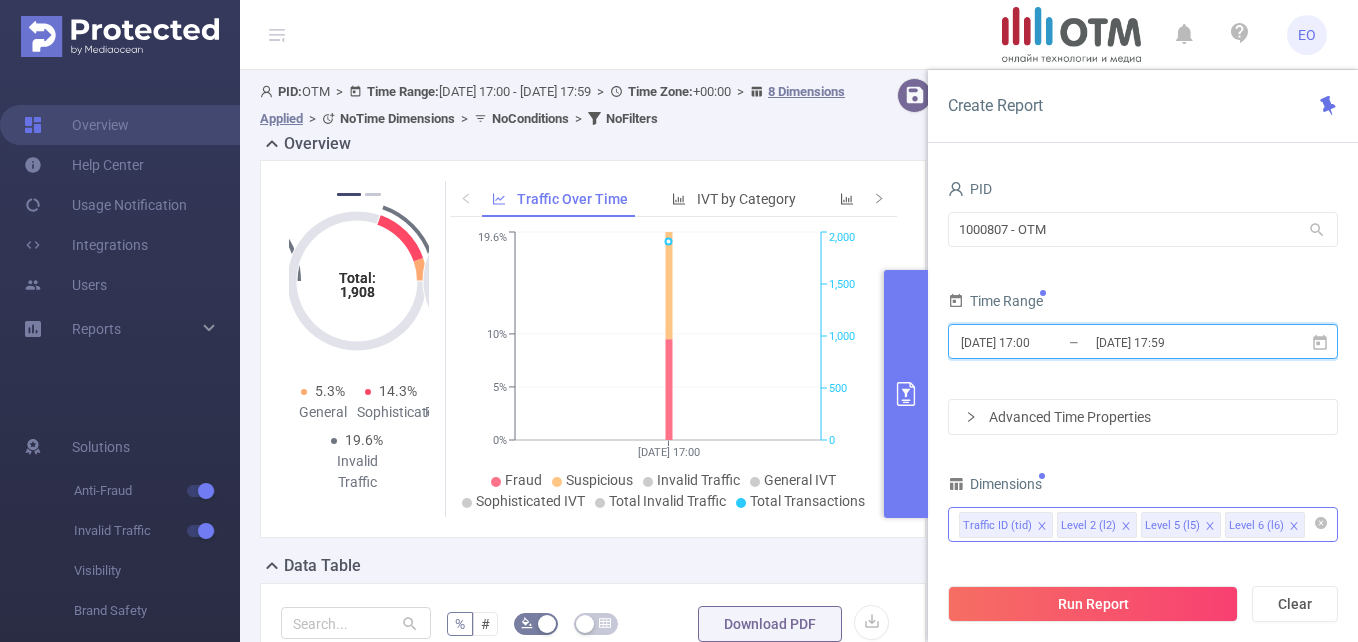 click 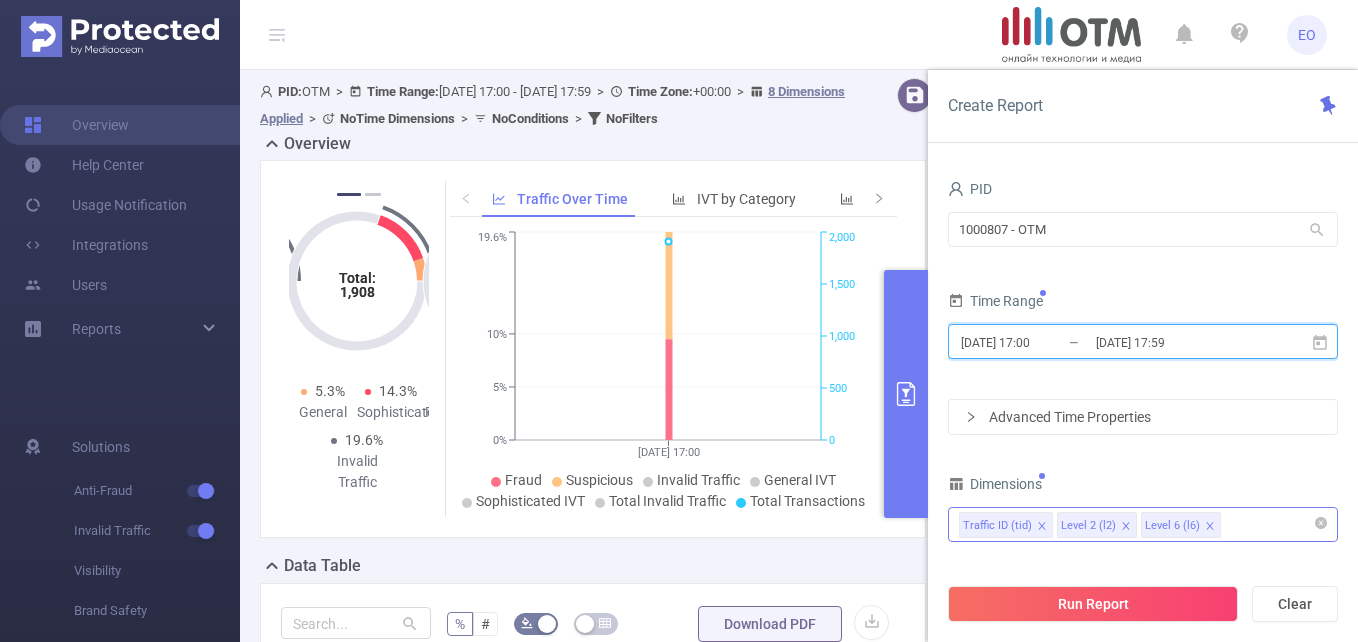 click 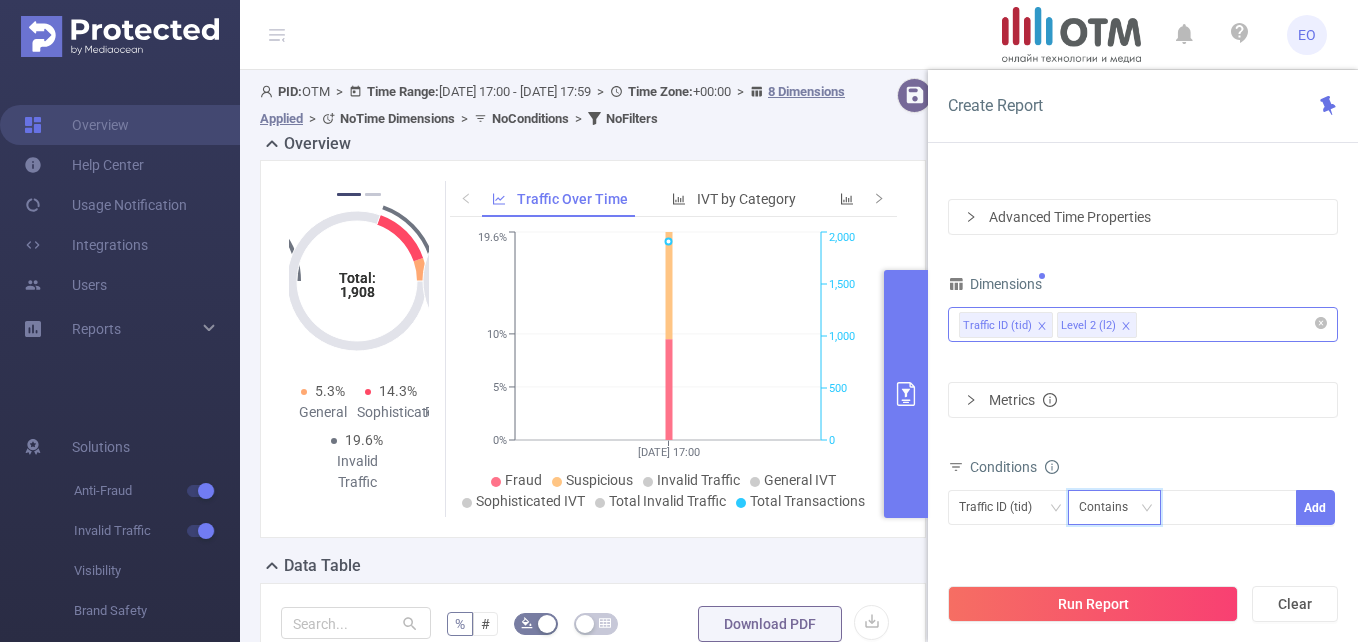 click on "Contains" at bounding box center [1110, 507] 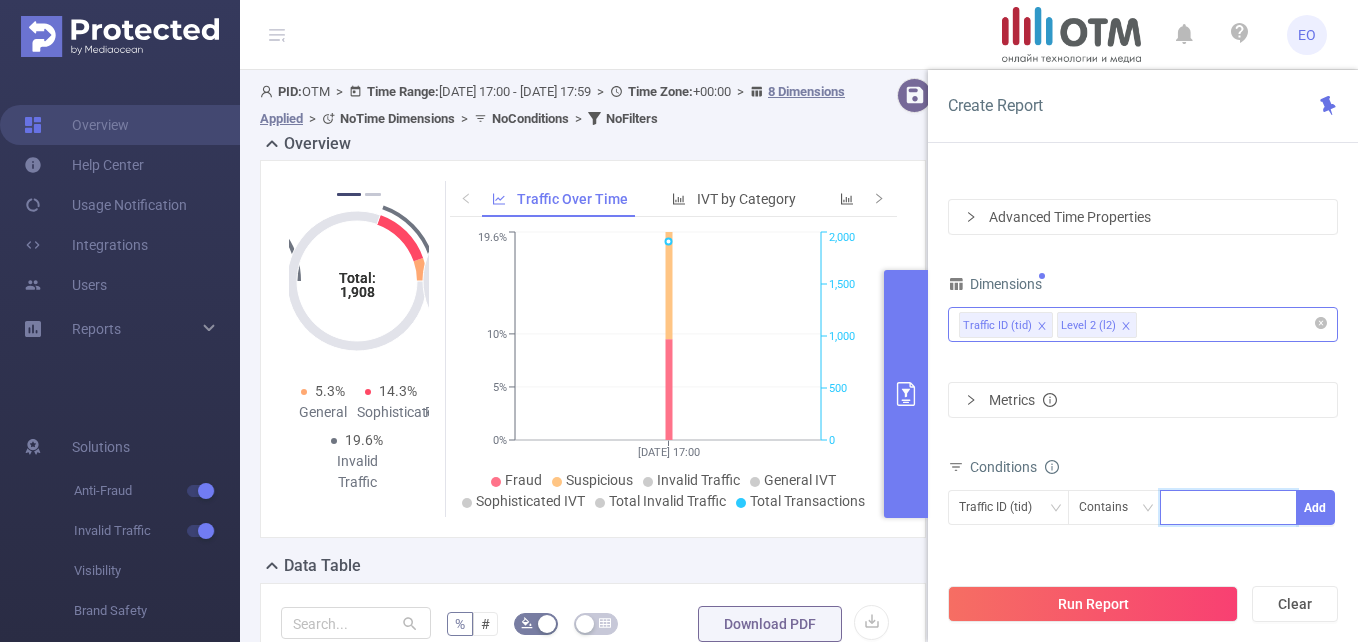 click at bounding box center [1175, 508] 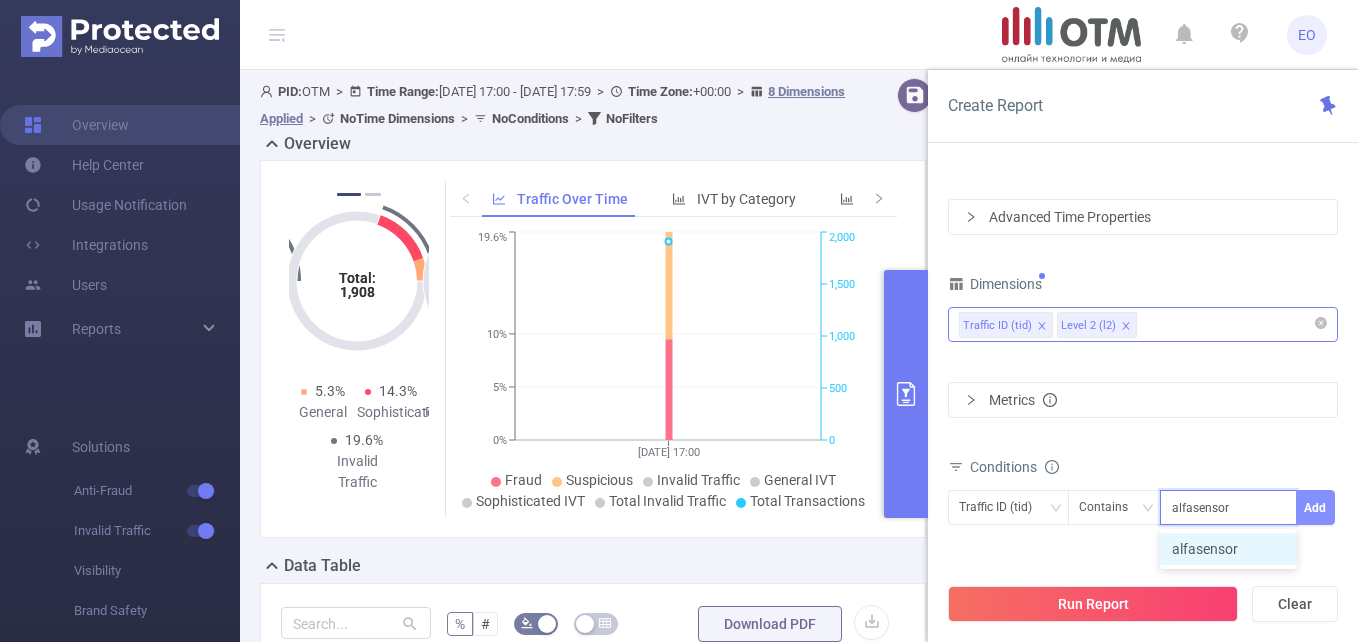 type on "alfasensor" 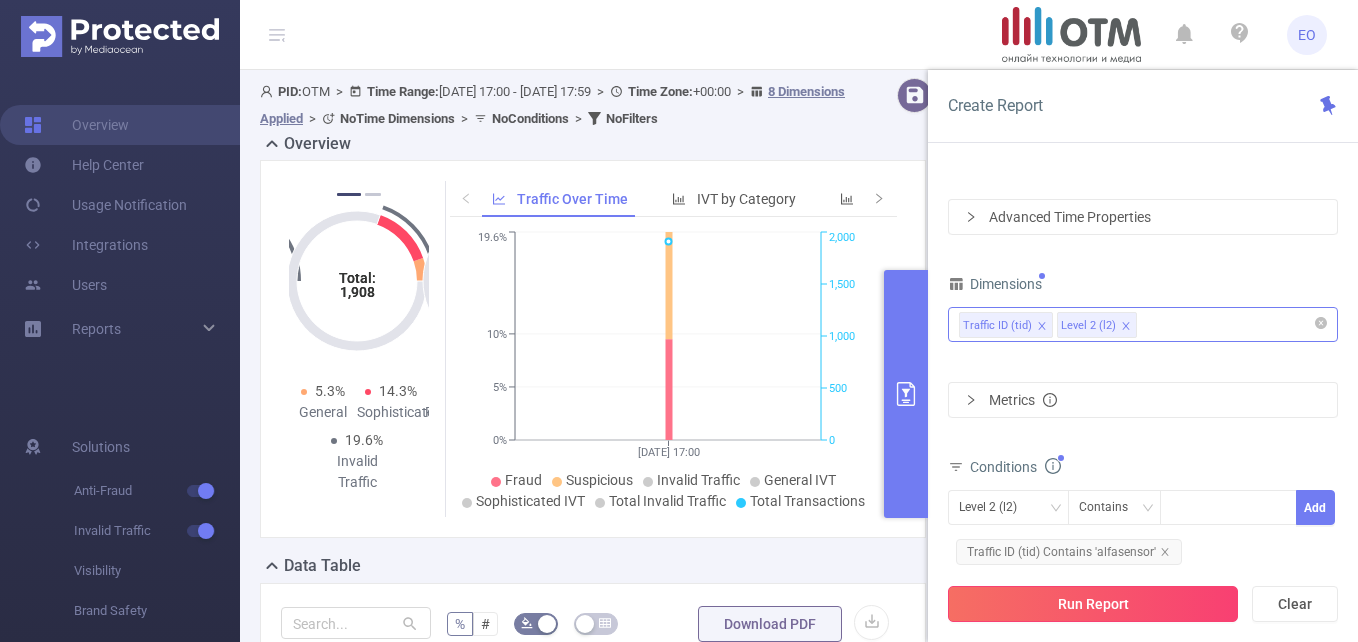 click on "Run Report" at bounding box center [1093, 604] 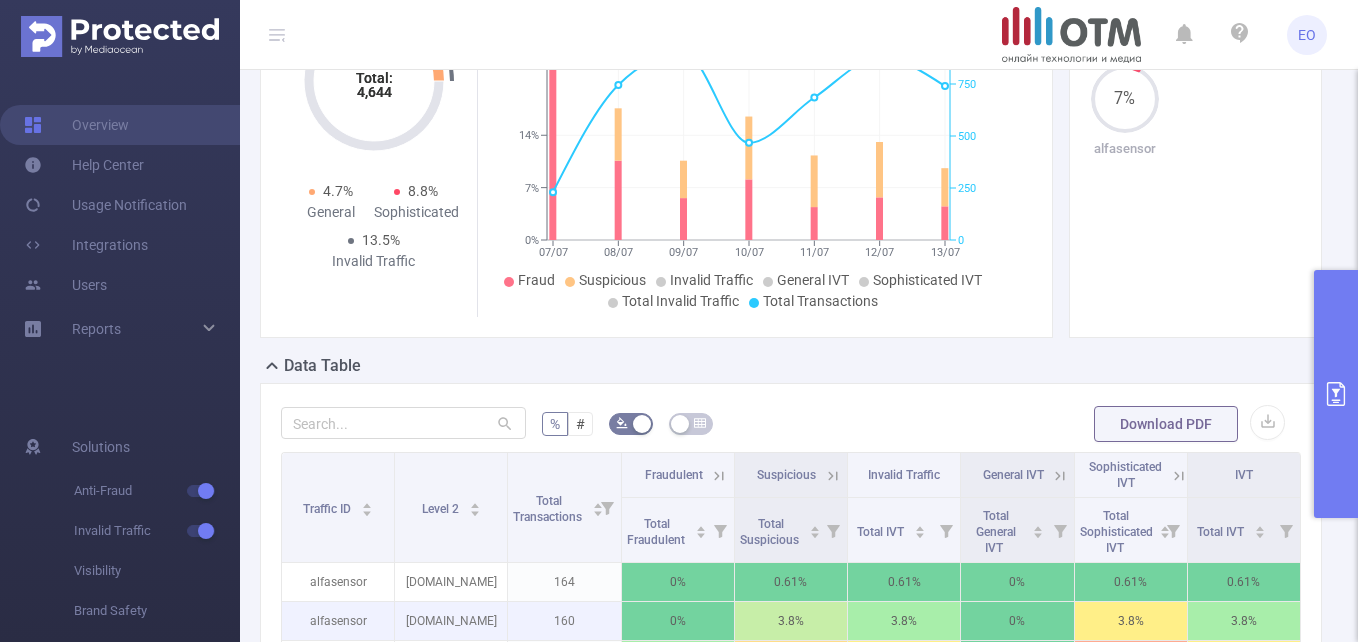scroll, scrollTop: 400, scrollLeft: 0, axis: vertical 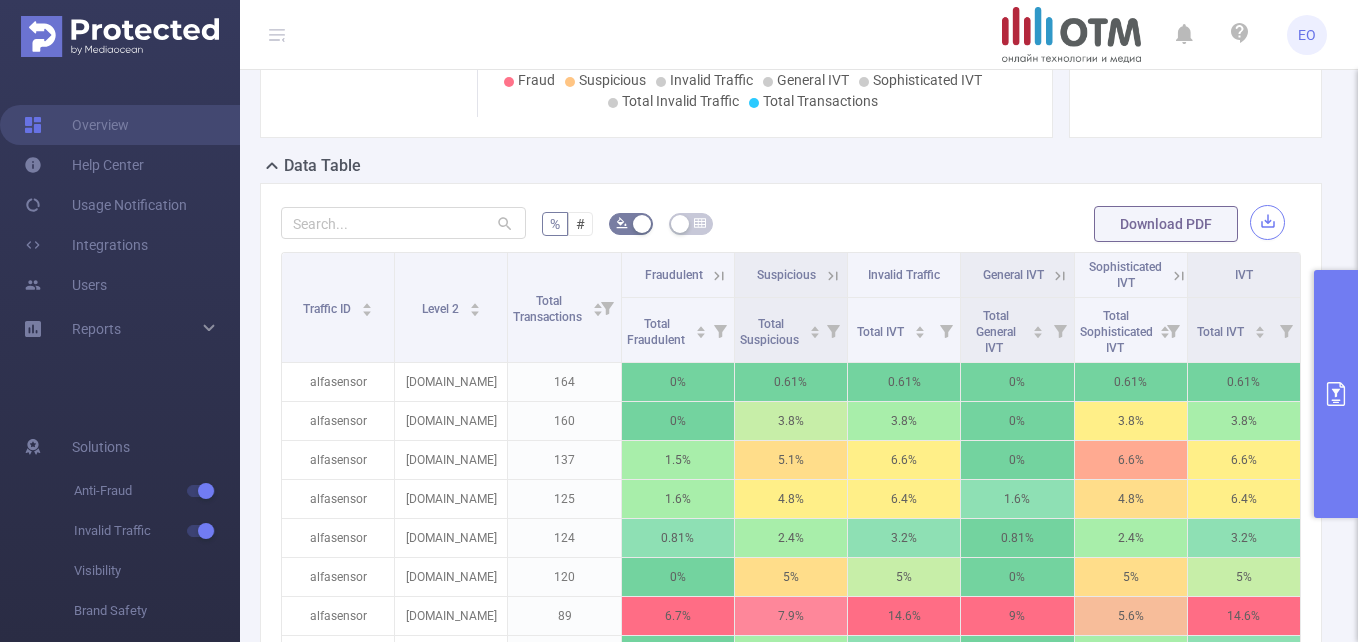 click at bounding box center (1267, 222) 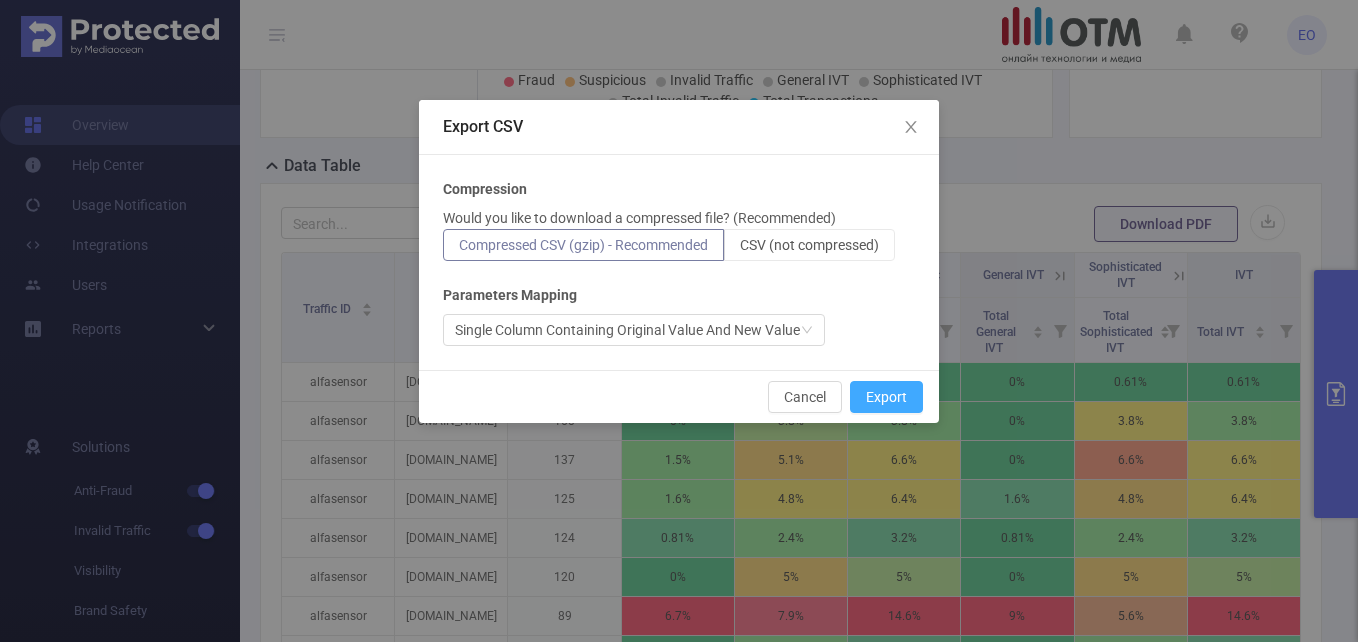 click on "Export" at bounding box center (886, 397) 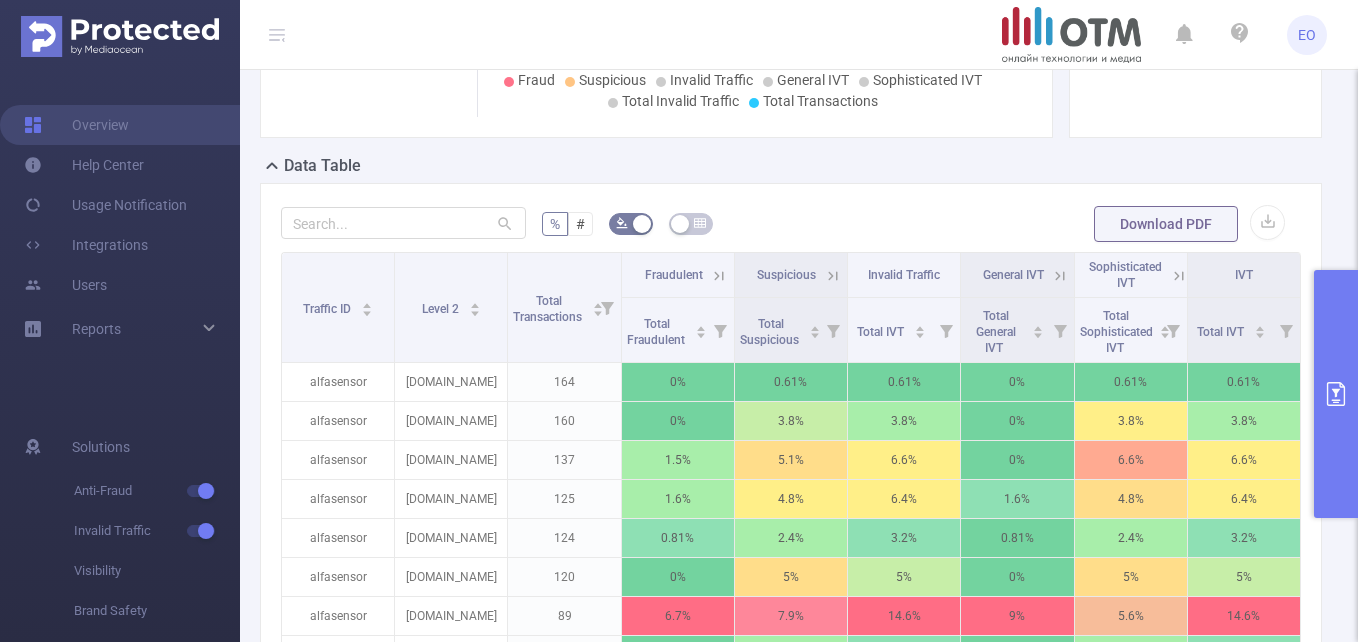click at bounding box center [1336, 394] 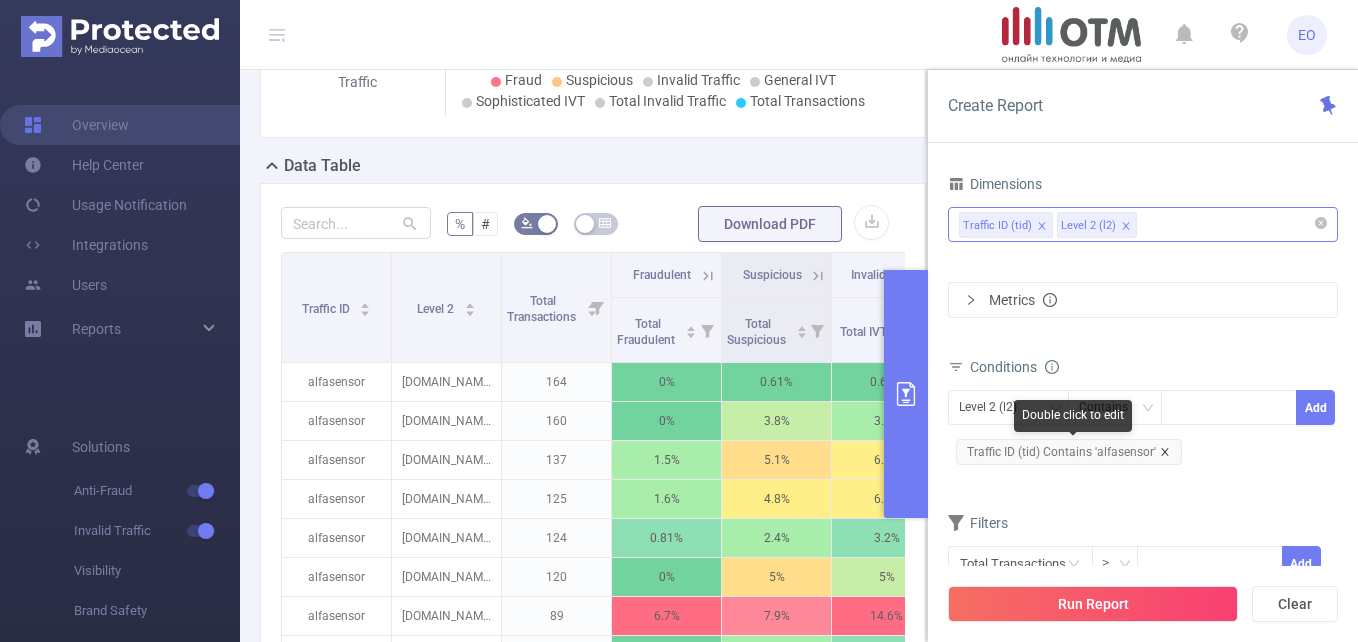 click 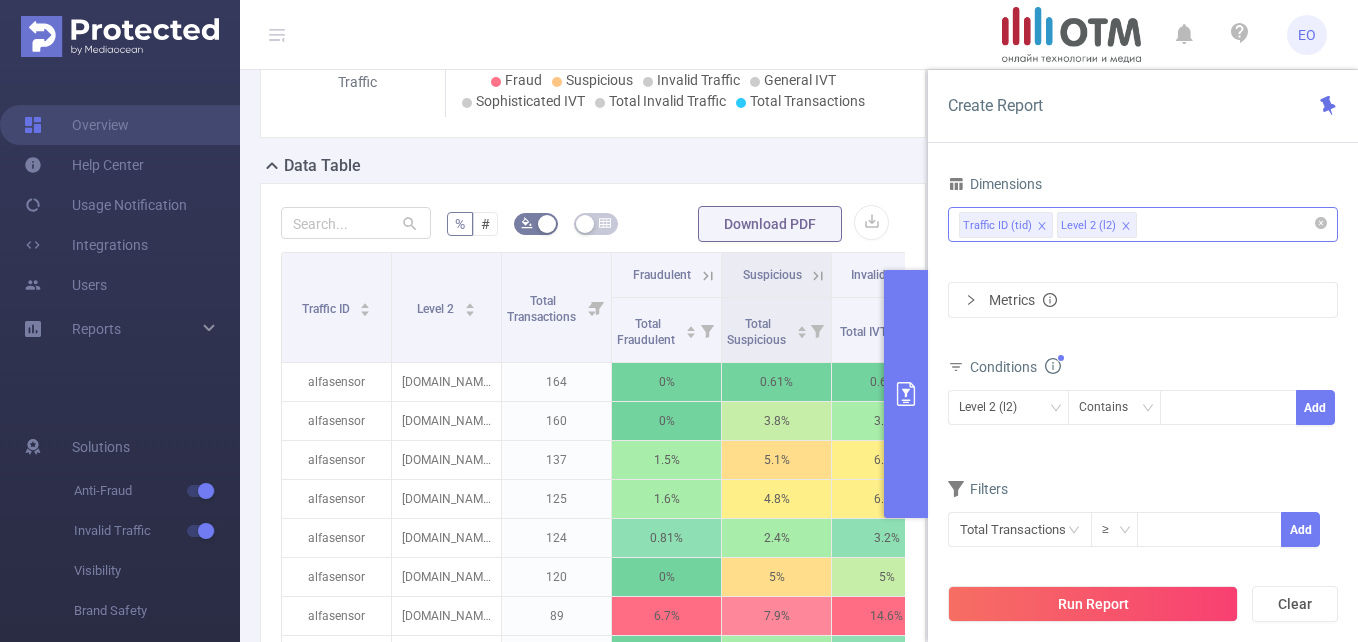 click 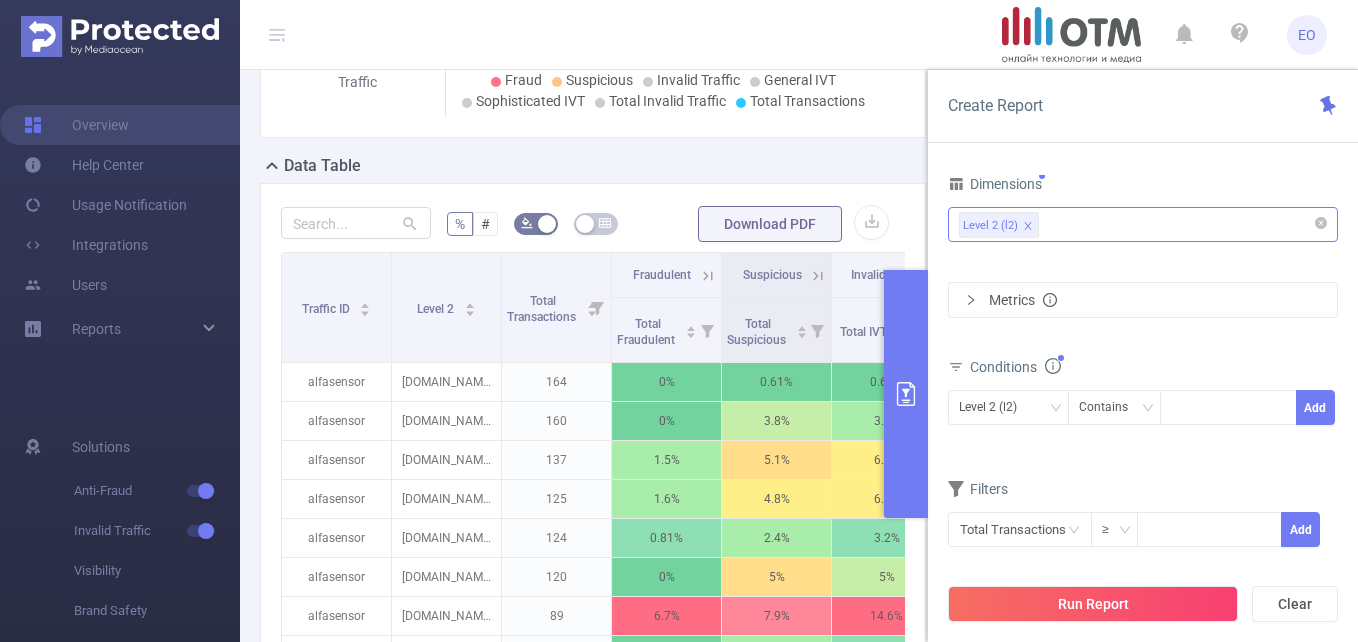 click on "Level 2 (l2)" at bounding box center (1143, 224) 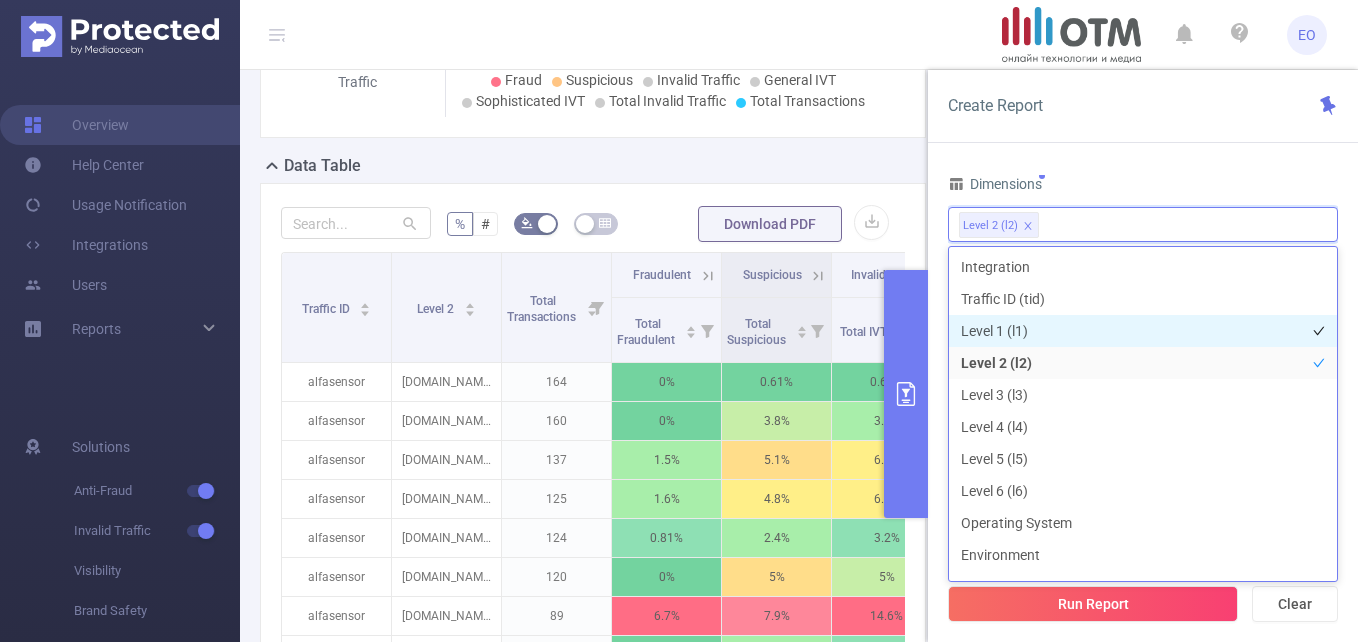 click on "Level 1 (l1)" at bounding box center [1143, 331] 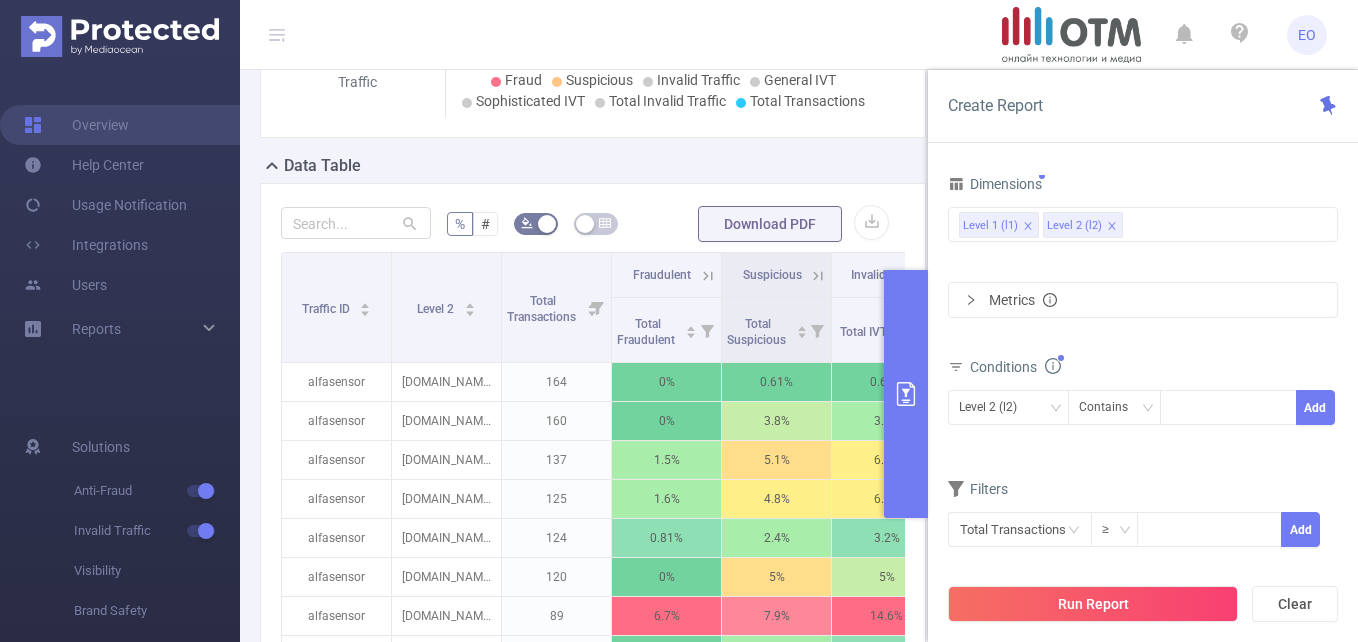 click on "Dimensions" at bounding box center [1143, 186] 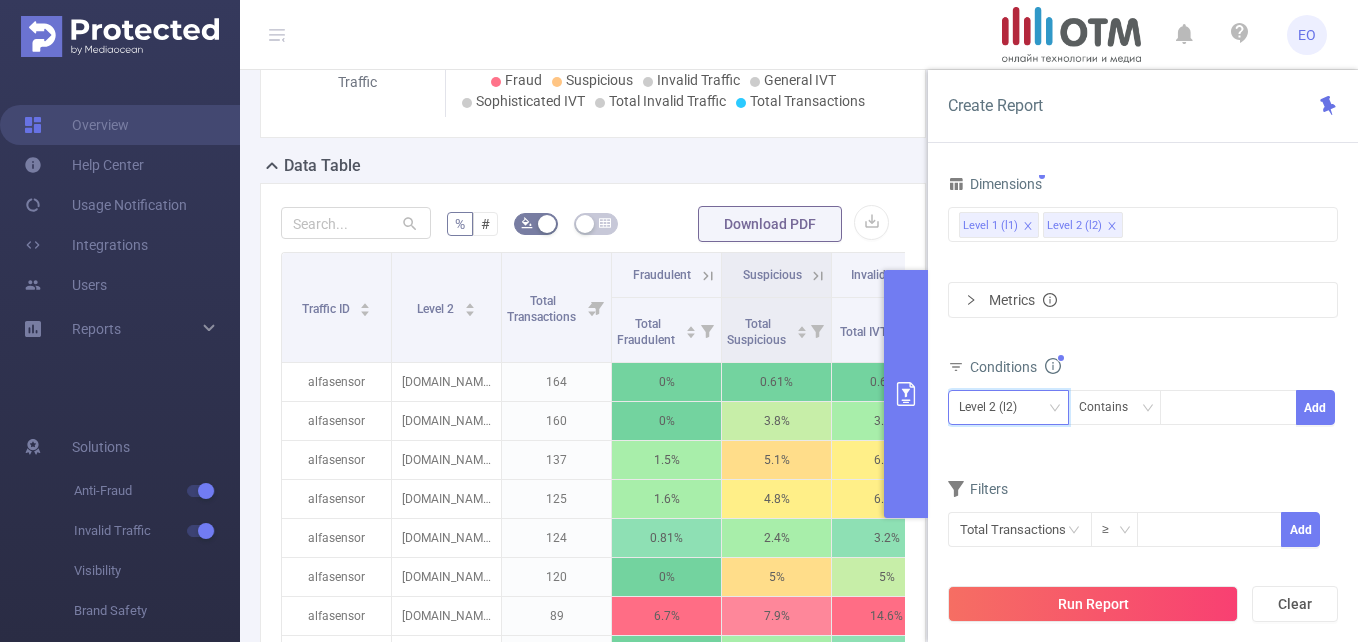 click on "Level 2 (l2)" at bounding box center (995, 407) 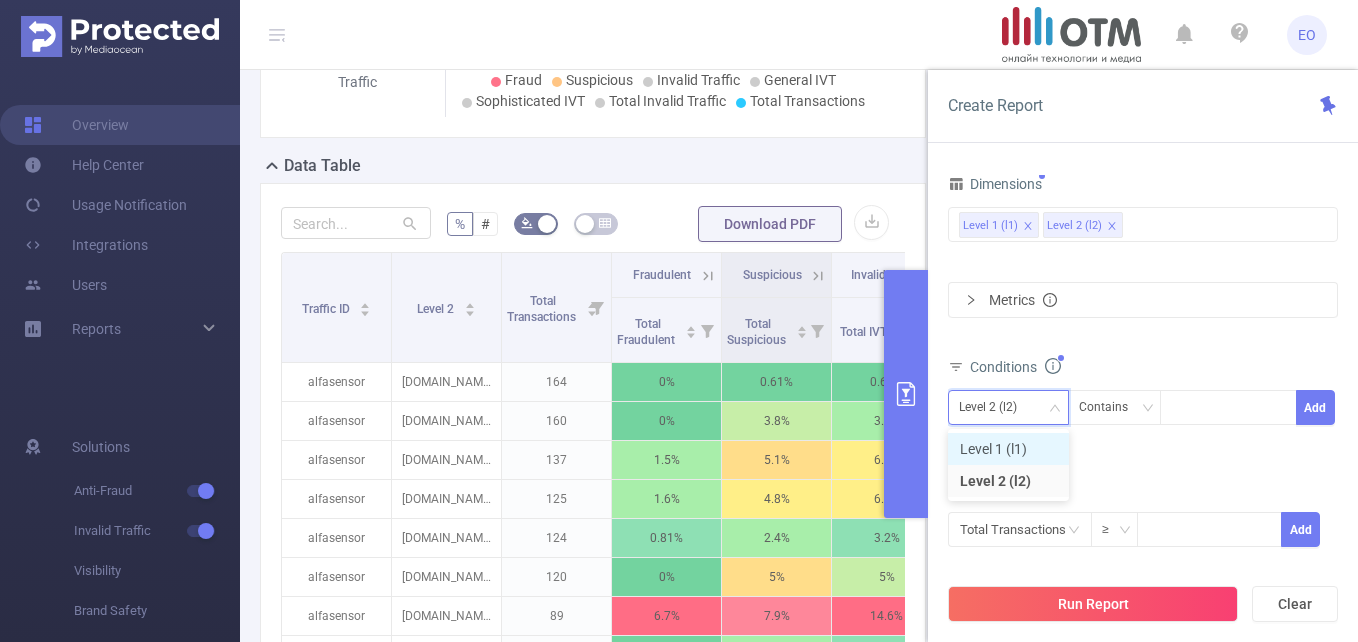 click on "Level 1 (l1)" at bounding box center [1008, 449] 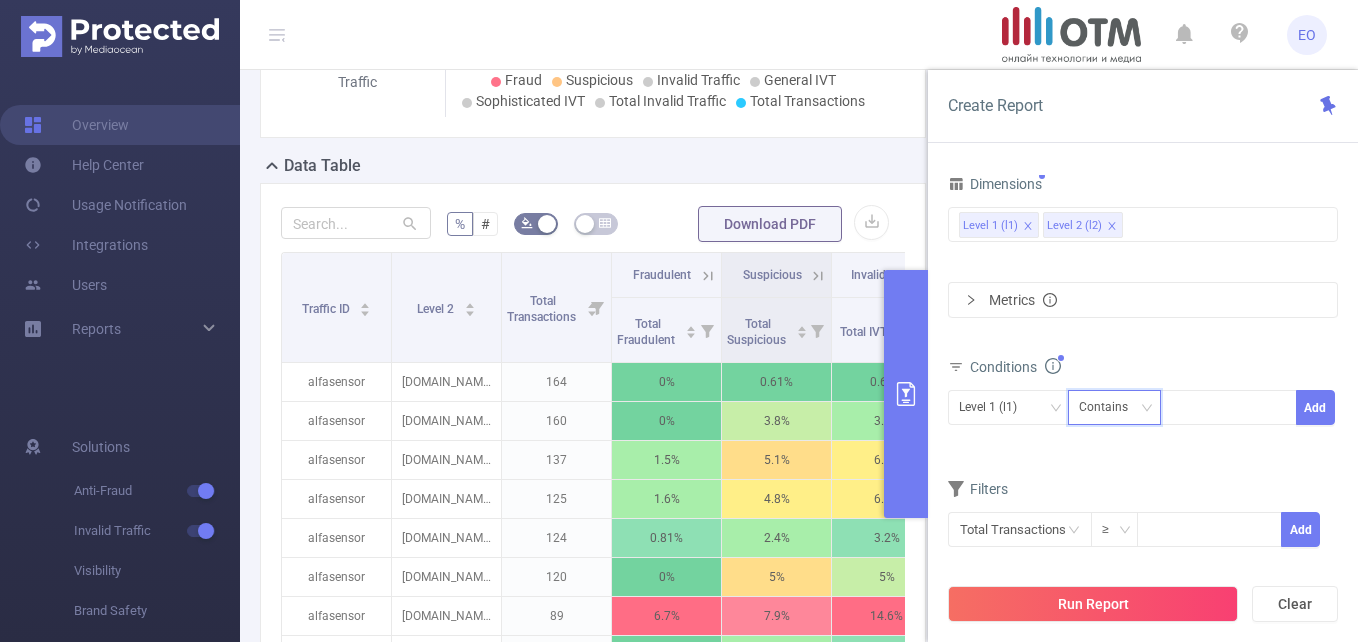 click on "Contains" at bounding box center [1110, 407] 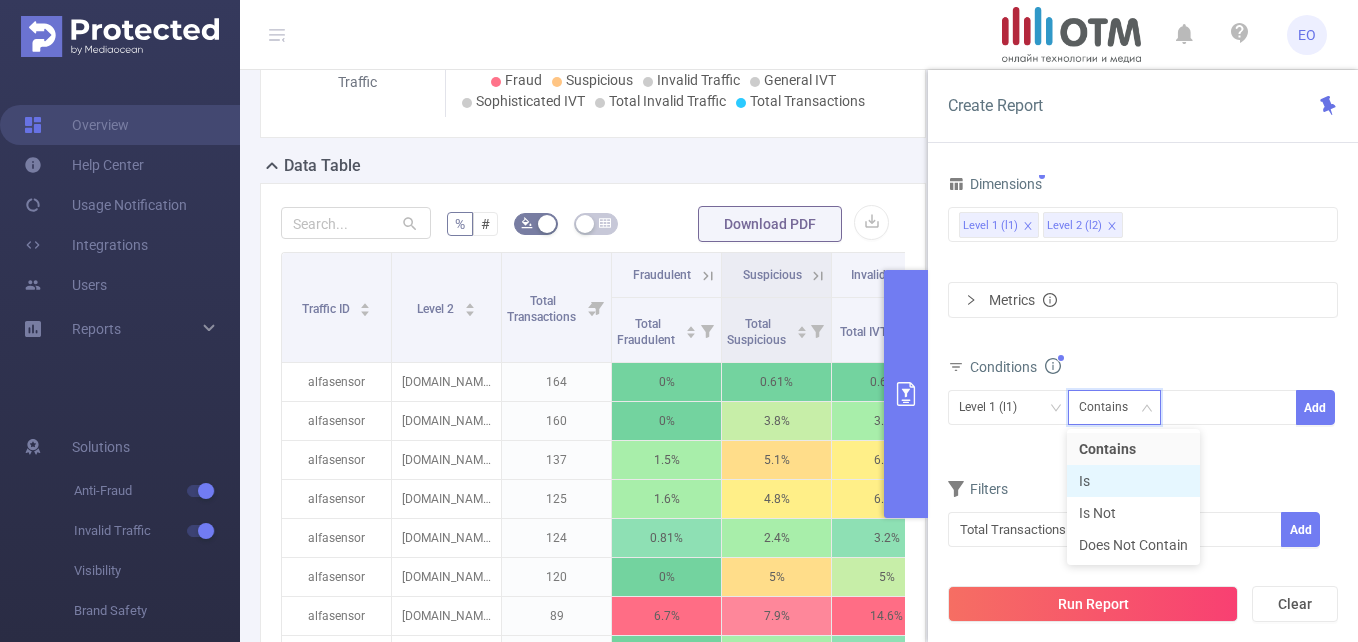 click on "Is" at bounding box center (1133, 481) 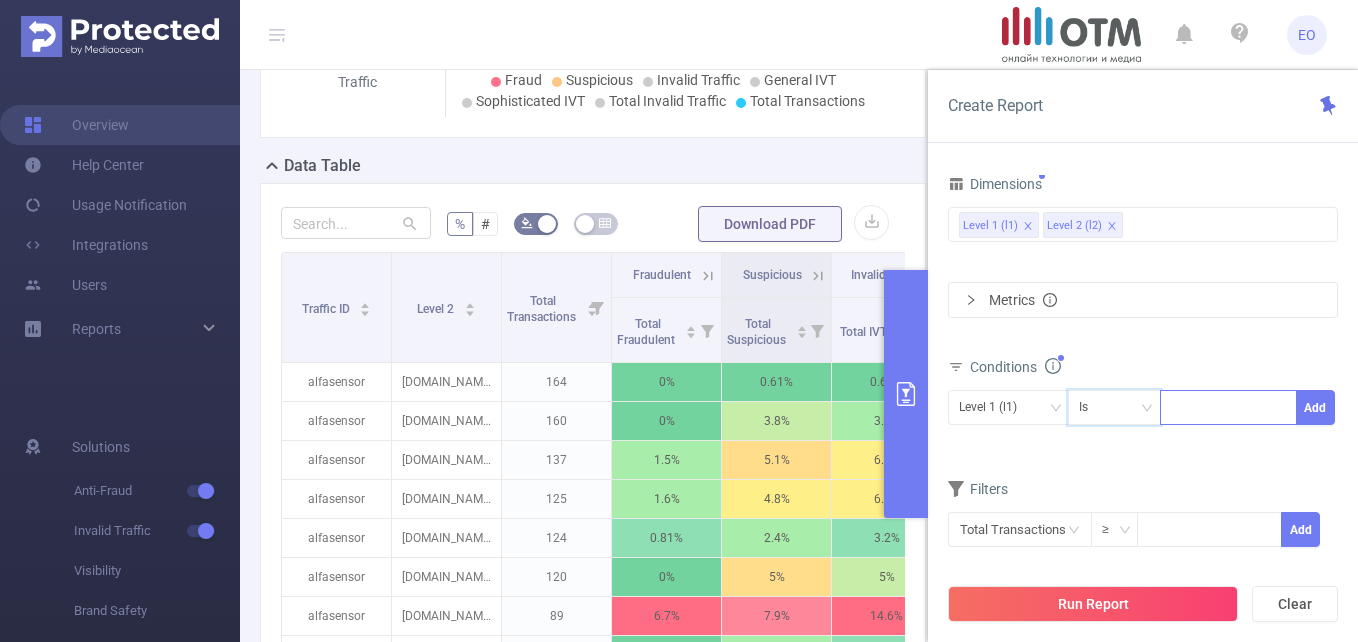 click at bounding box center (1228, 407) 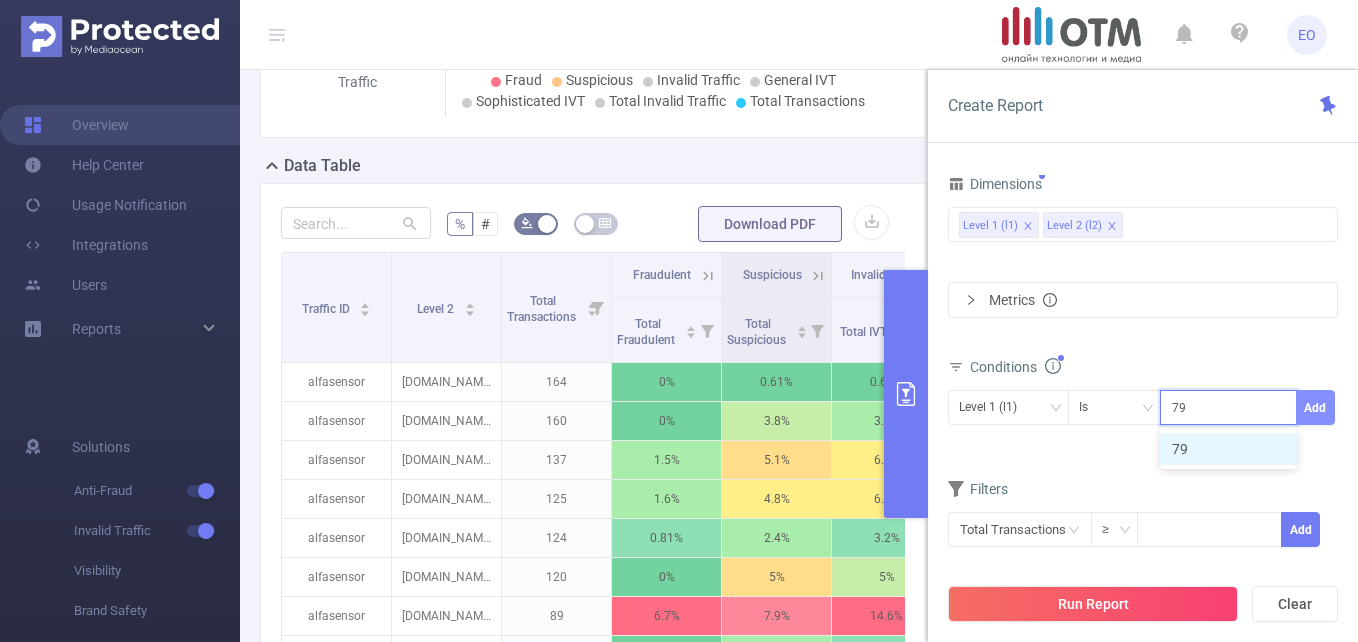 type on "79" 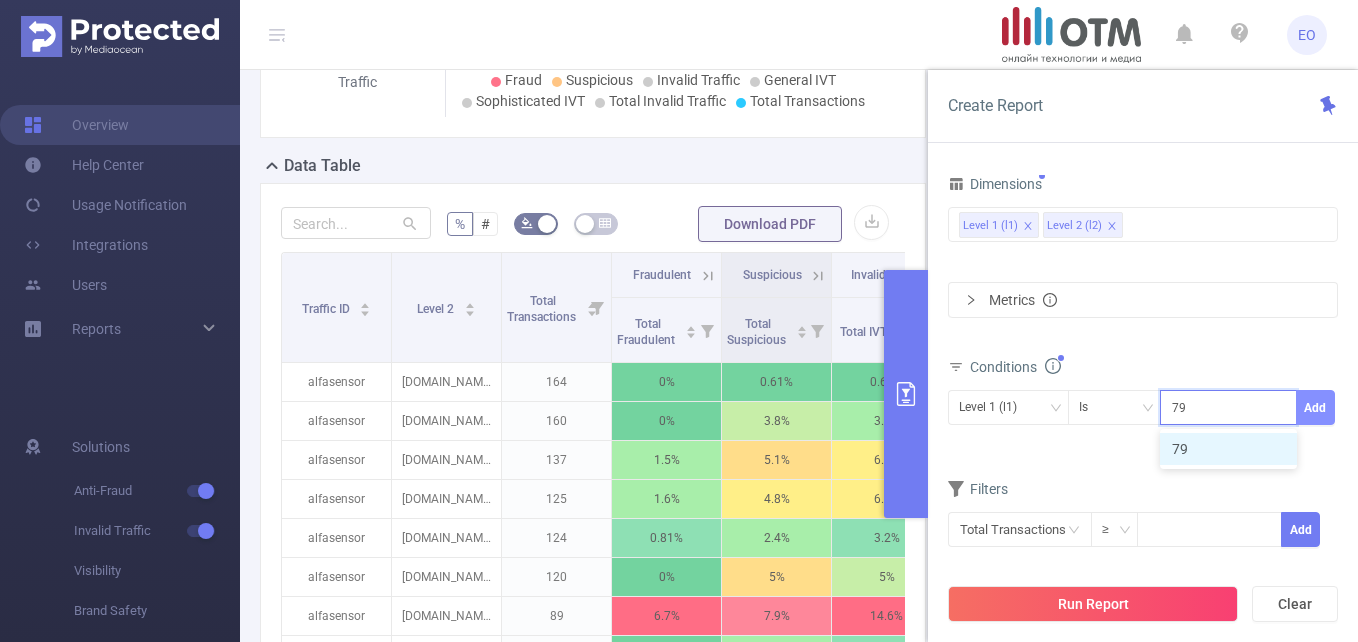 type 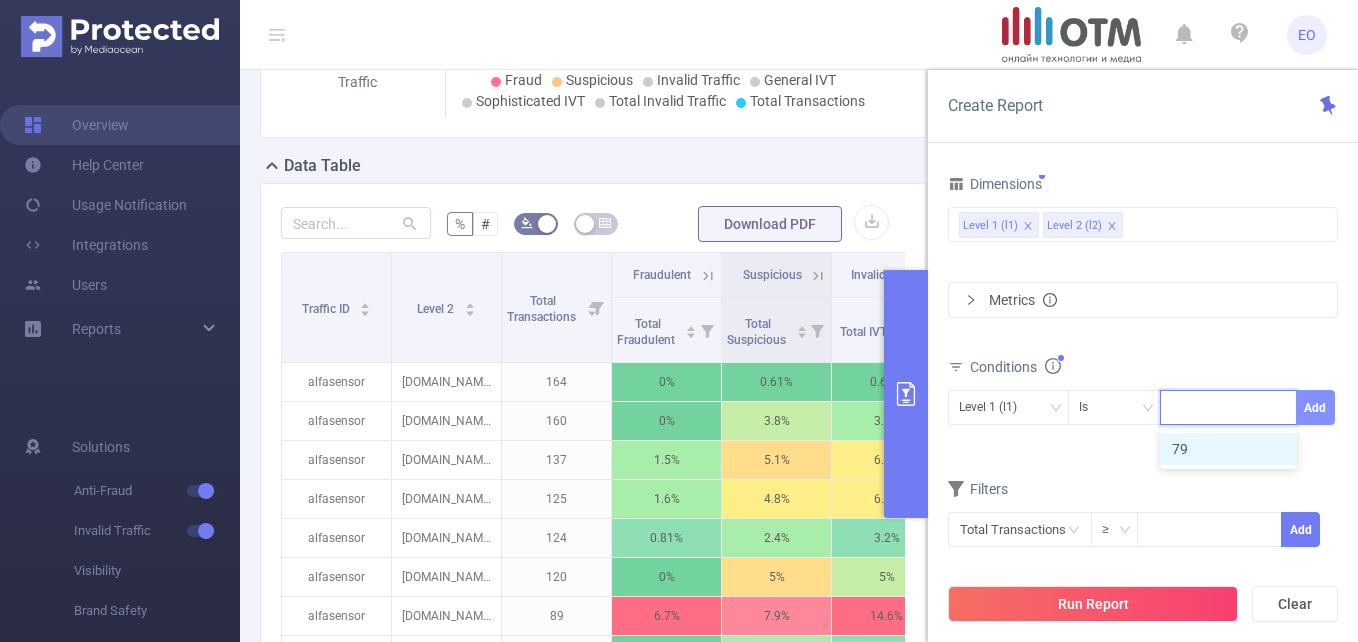 click on "Add" at bounding box center [1315, 407] 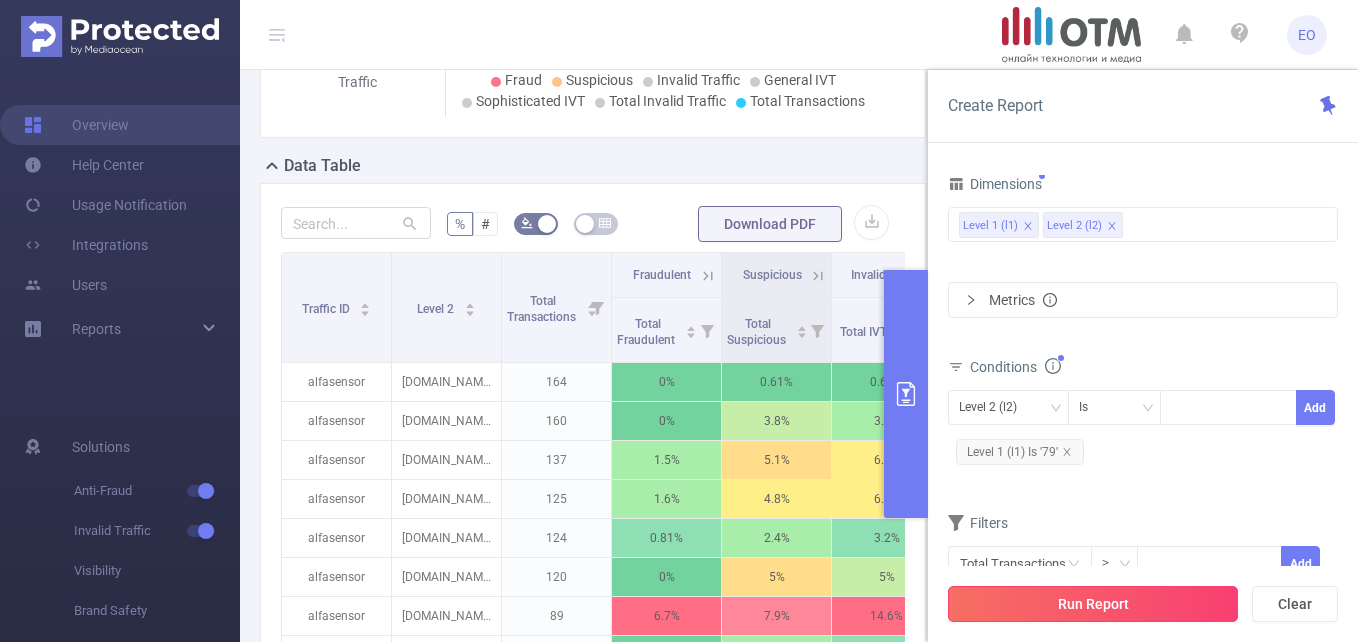click on "Run Report" at bounding box center (1093, 604) 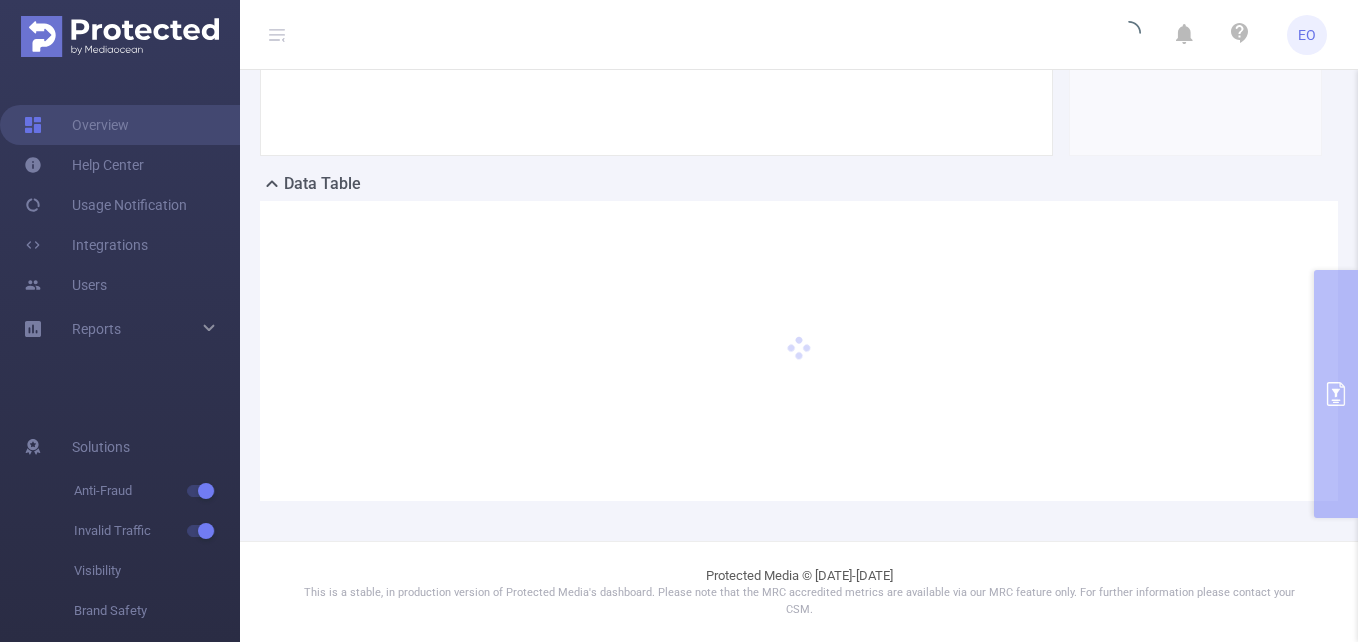 scroll, scrollTop: 366, scrollLeft: 0, axis: vertical 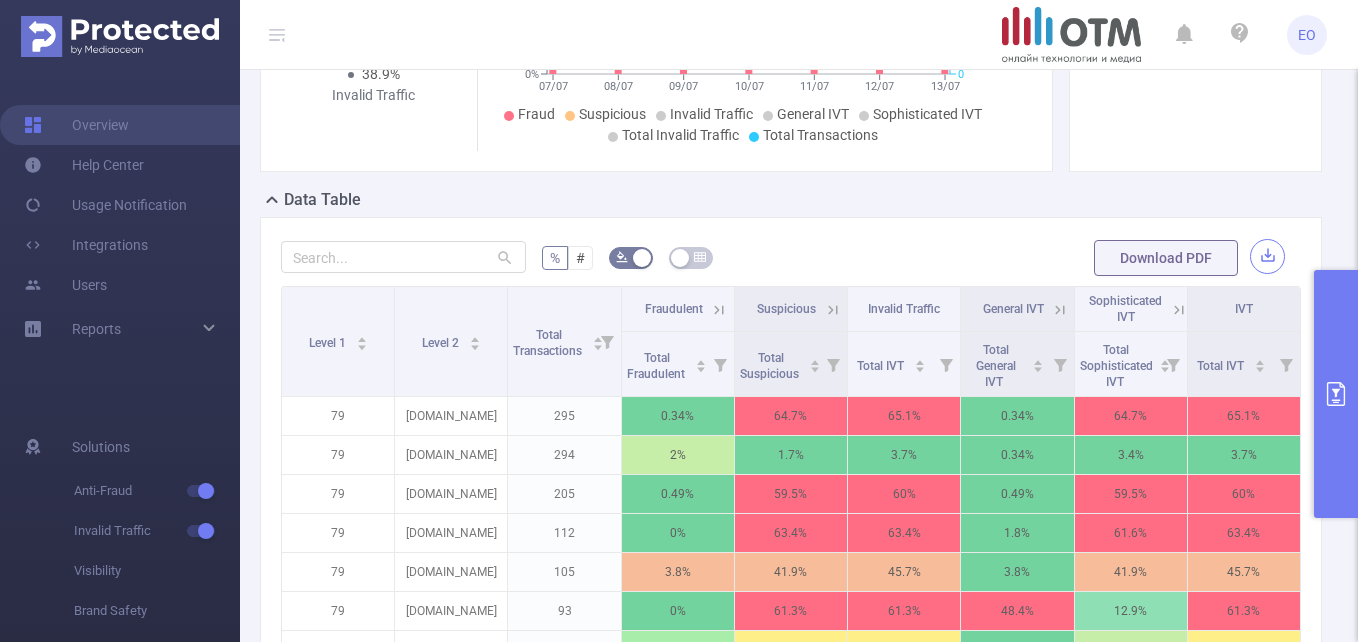 click at bounding box center [1267, 256] 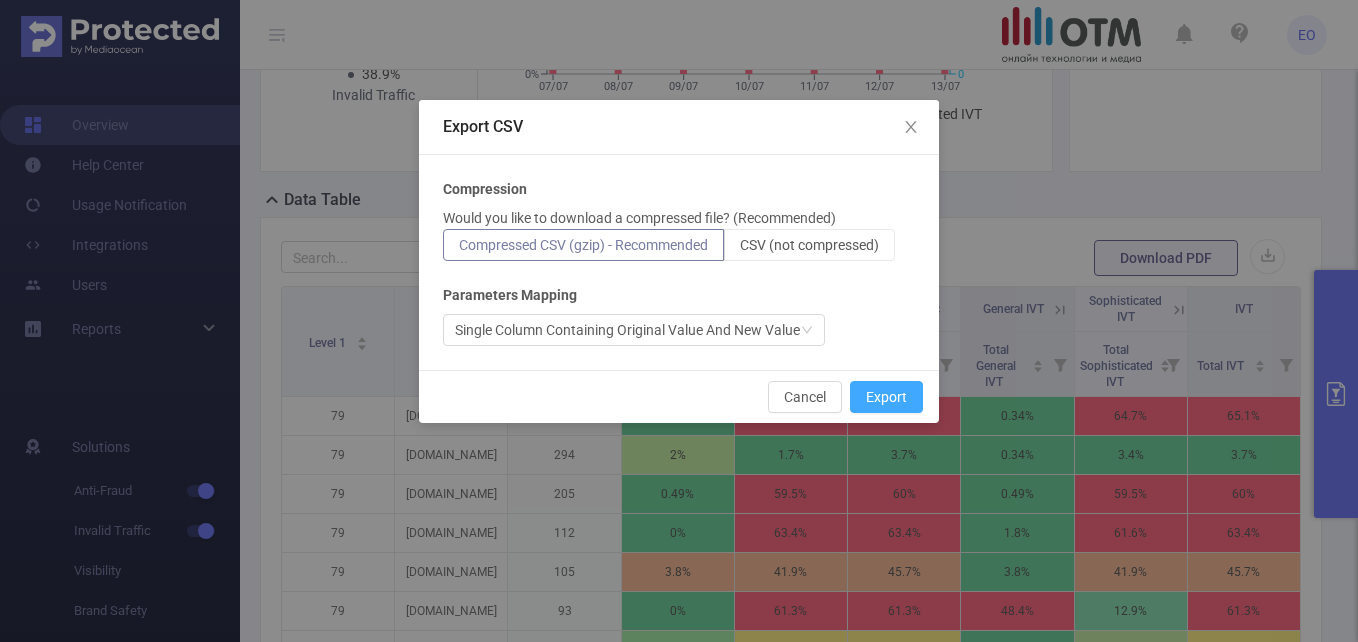 click on "Export" at bounding box center [886, 397] 